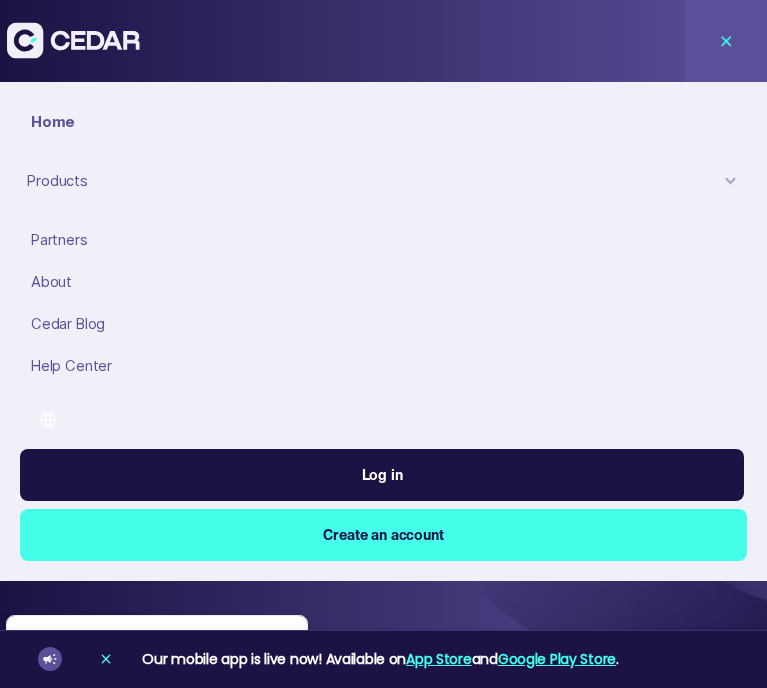 scroll, scrollTop: 0, scrollLeft: 0, axis: both 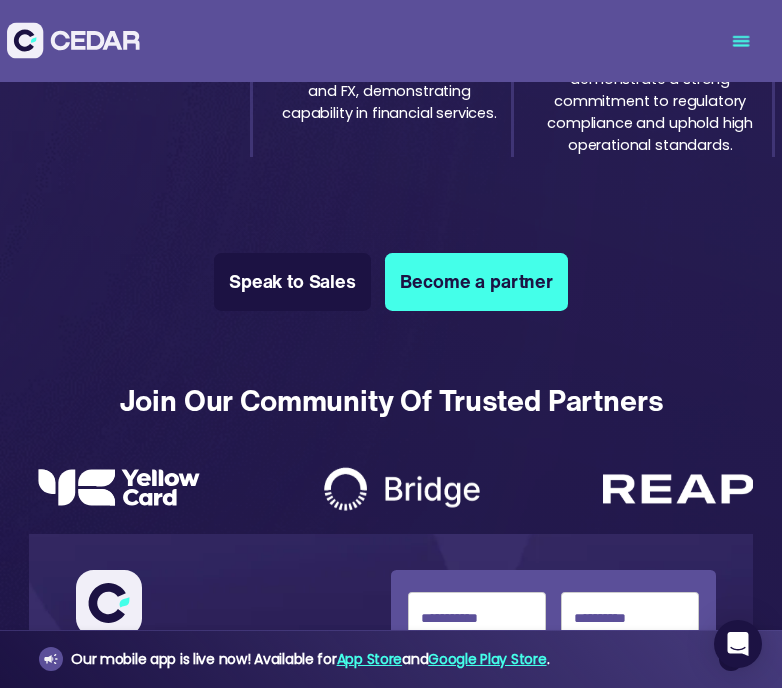 click 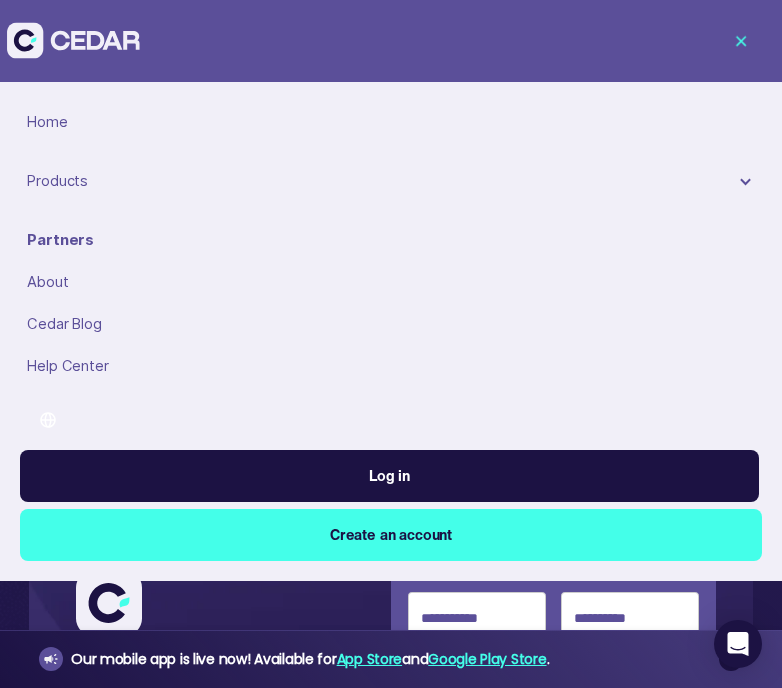 click on "Home" at bounding box center [390, 123] 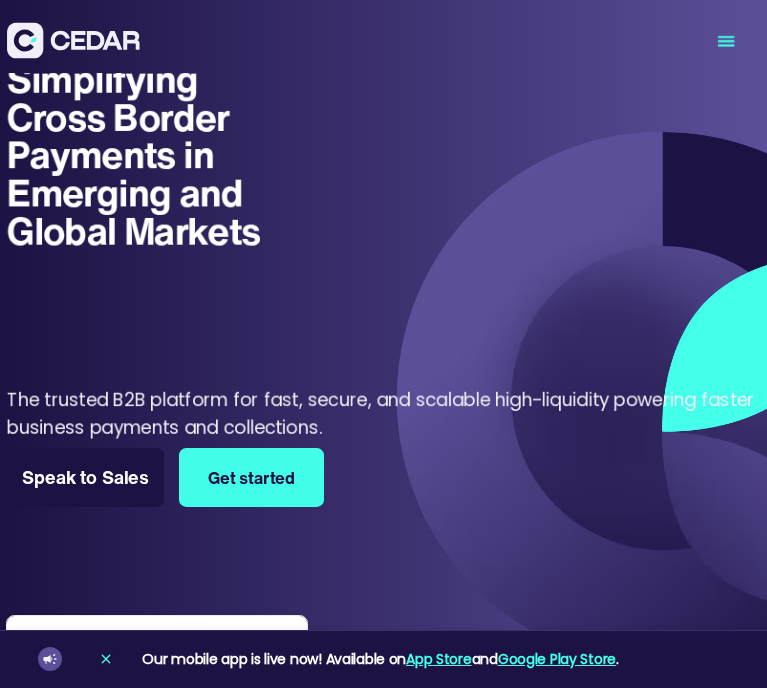 scroll, scrollTop: 0, scrollLeft: 0, axis: both 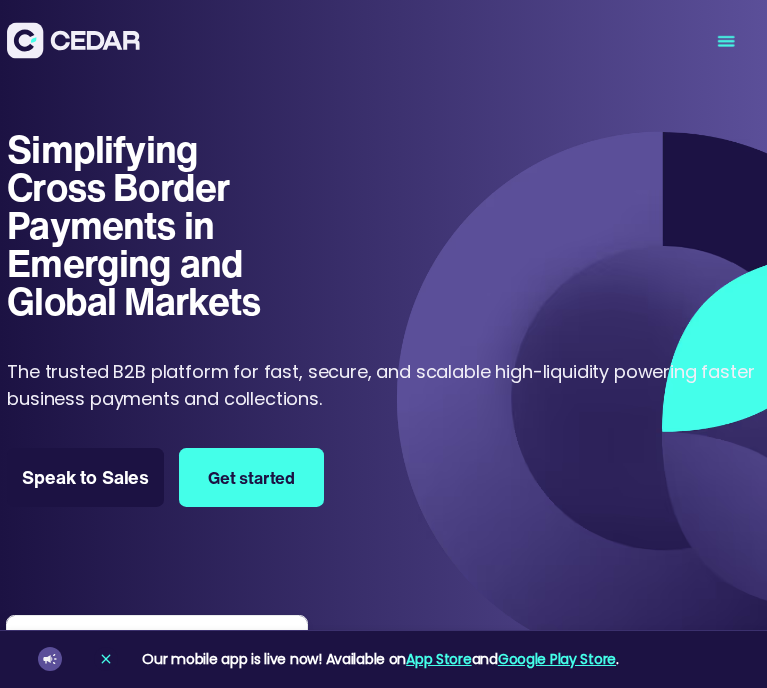 click 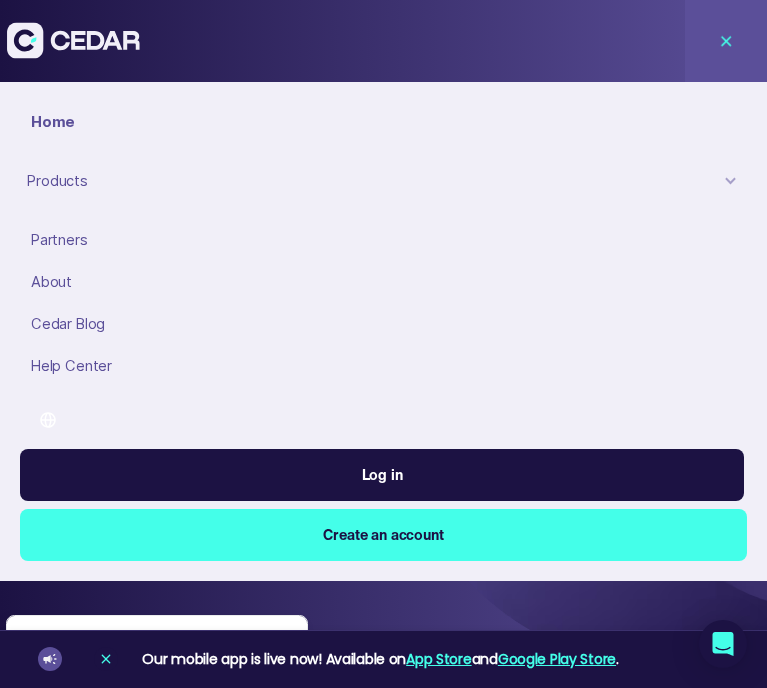 click on "About" at bounding box center [385, 283] 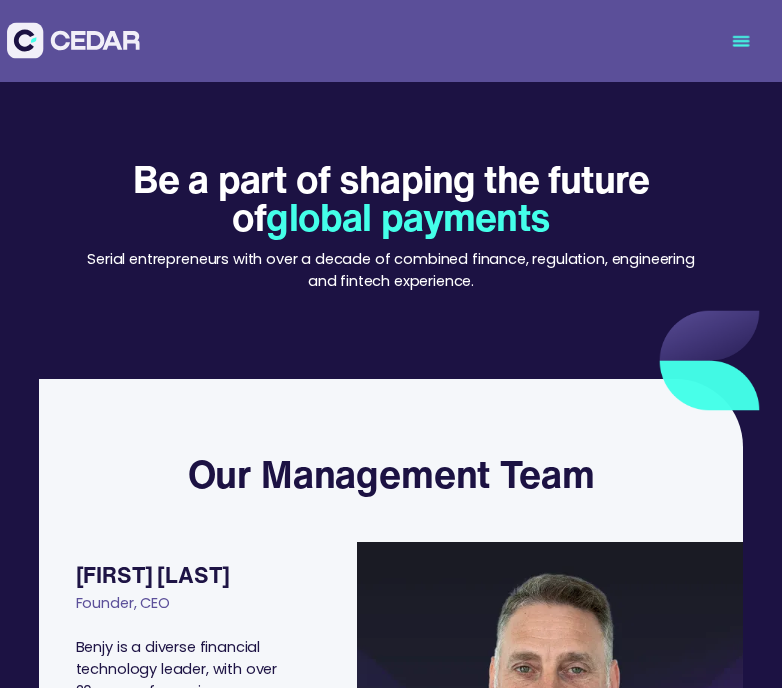 scroll, scrollTop: 459, scrollLeft: 0, axis: vertical 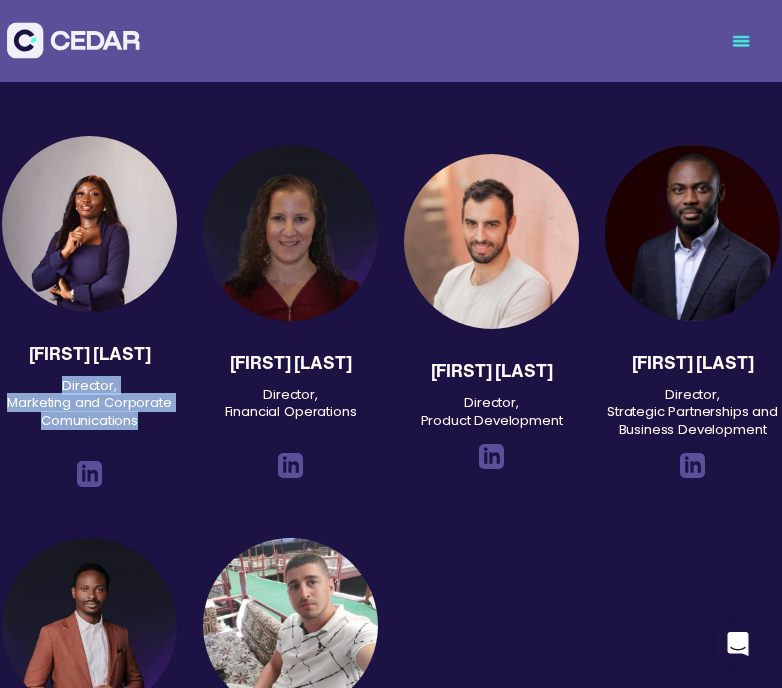 drag, startPoint x: 64, startPoint y: 322, endPoint x: 148, endPoint y: 359, distance: 91.787796 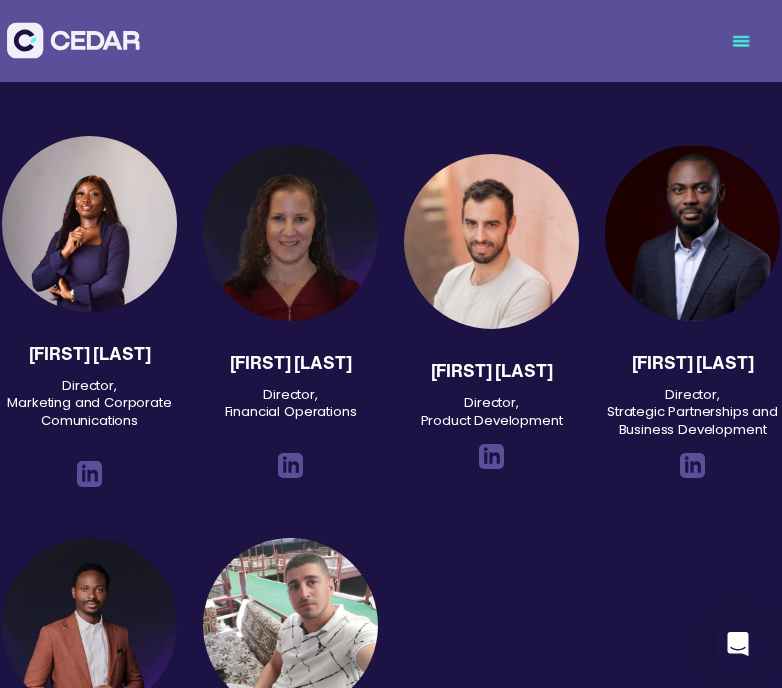 click on "Sharon Yishai Director, Financial Operations" at bounding box center [290, 311] 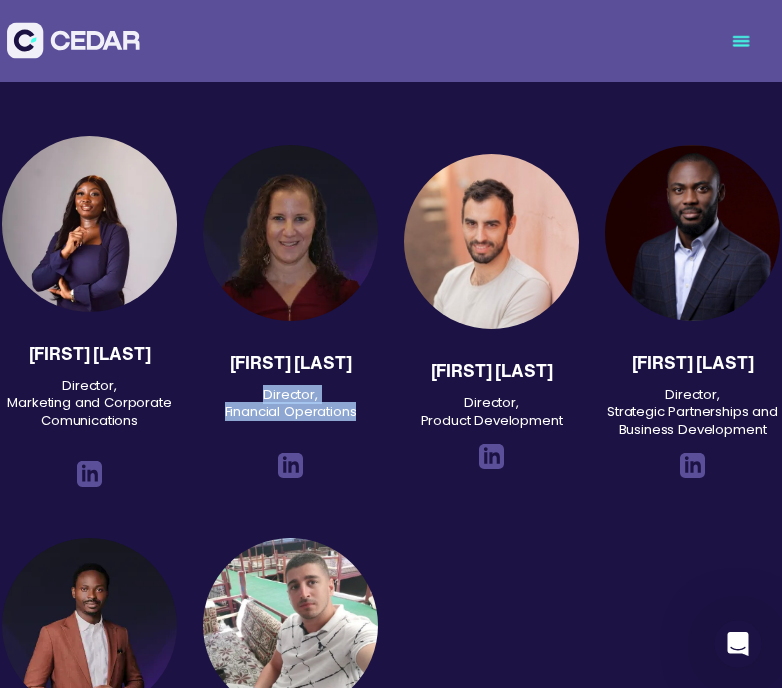 drag, startPoint x: 359, startPoint y: 349, endPoint x: 231, endPoint y: 335, distance: 128.76335 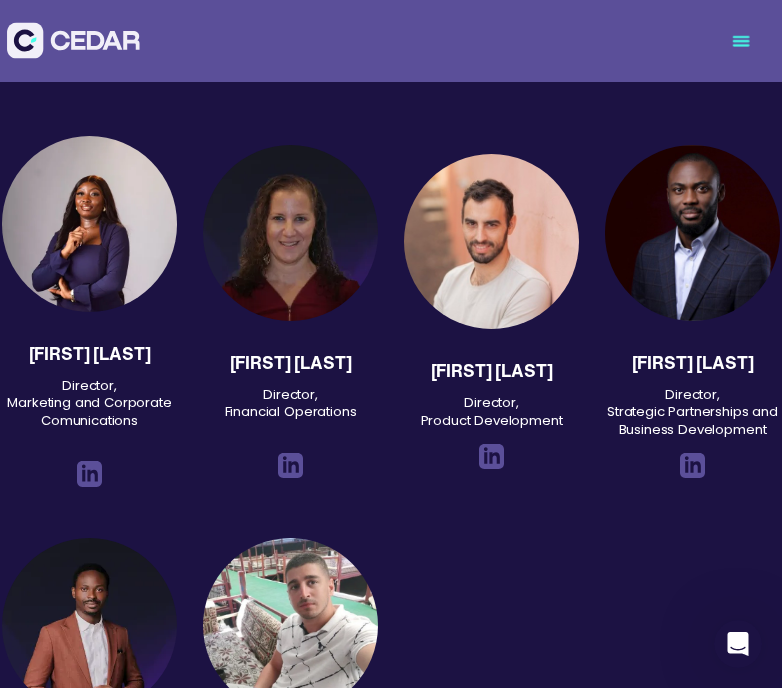 click on "Director,  Product Development" at bounding box center [492, 411] 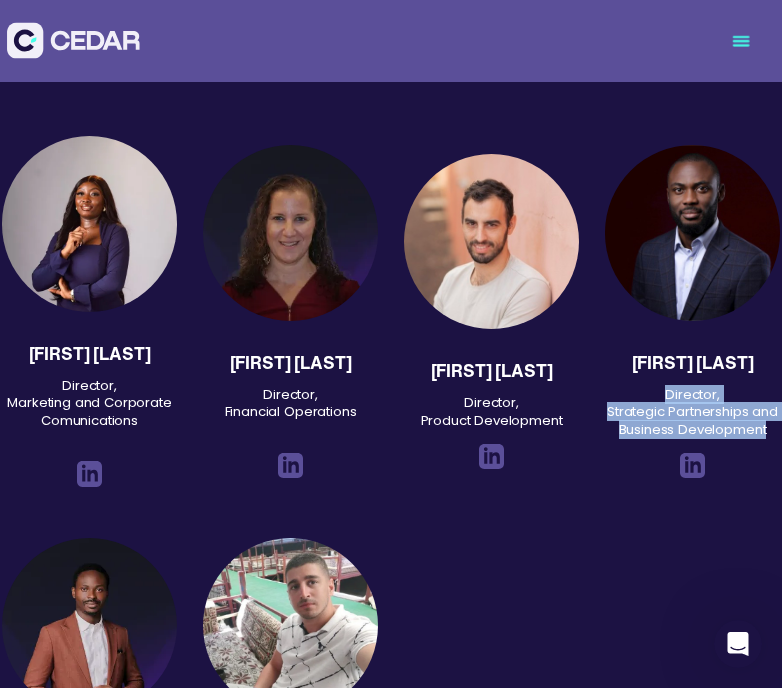 drag, startPoint x: 766, startPoint y: 366, endPoint x: 641, endPoint y: 337, distance: 128.31992 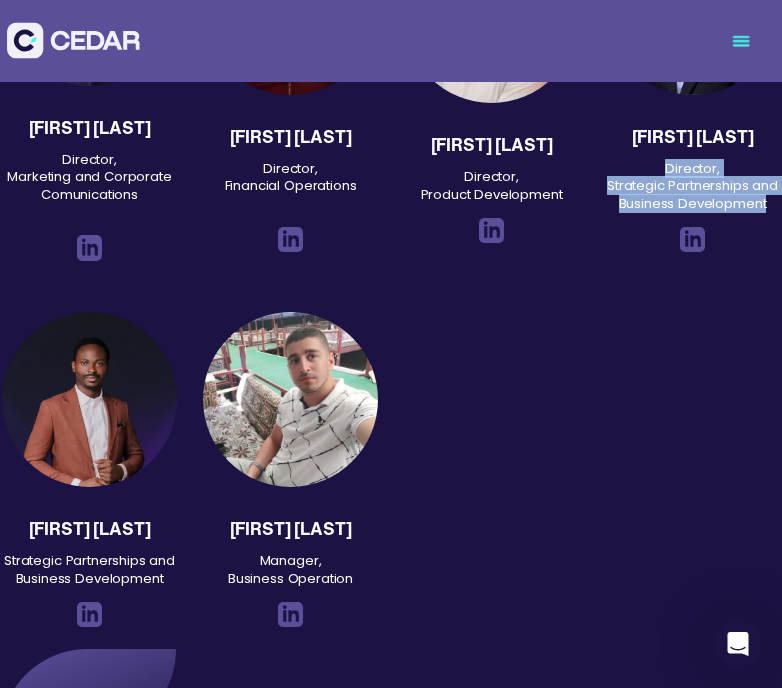 scroll, scrollTop: 2331, scrollLeft: 0, axis: vertical 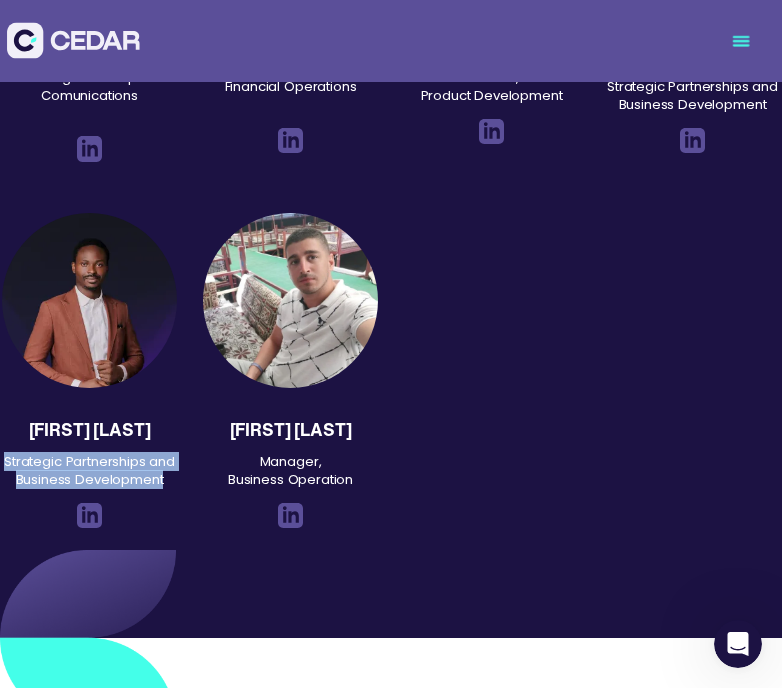 drag, startPoint x: 164, startPoint y: 415, endPoint x: -2, endPoint y: 391, distance: 167.72597 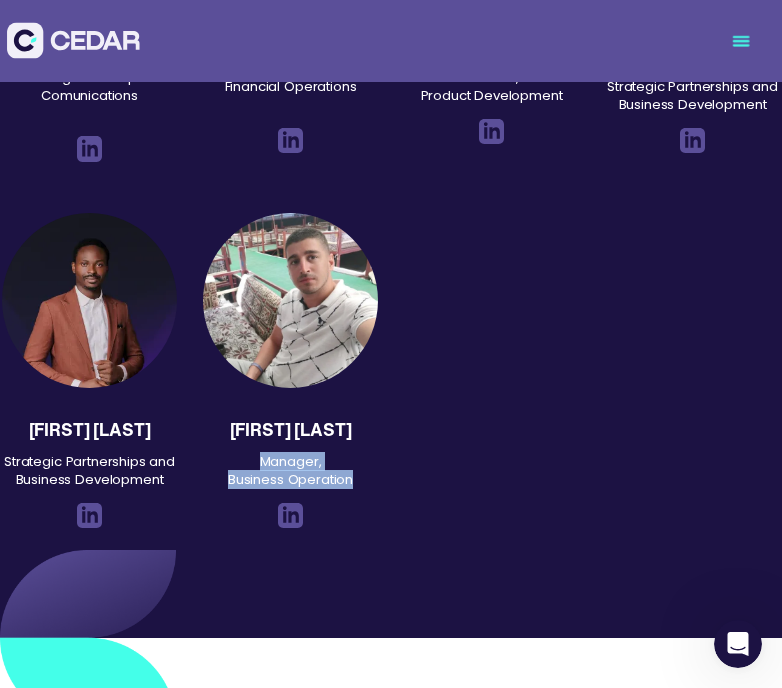 drag, startPoint x: 354, startPoint y: 419, endPoint x: 244, endPoint y: 390, distance: 113.758514 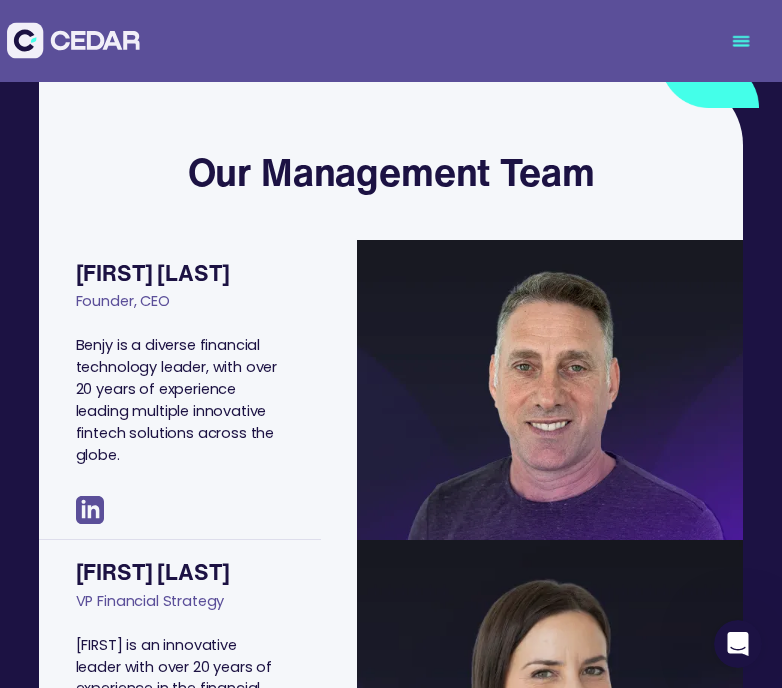 scroll, scrollTop: 303, scrollLeft: 0, axis: vertical 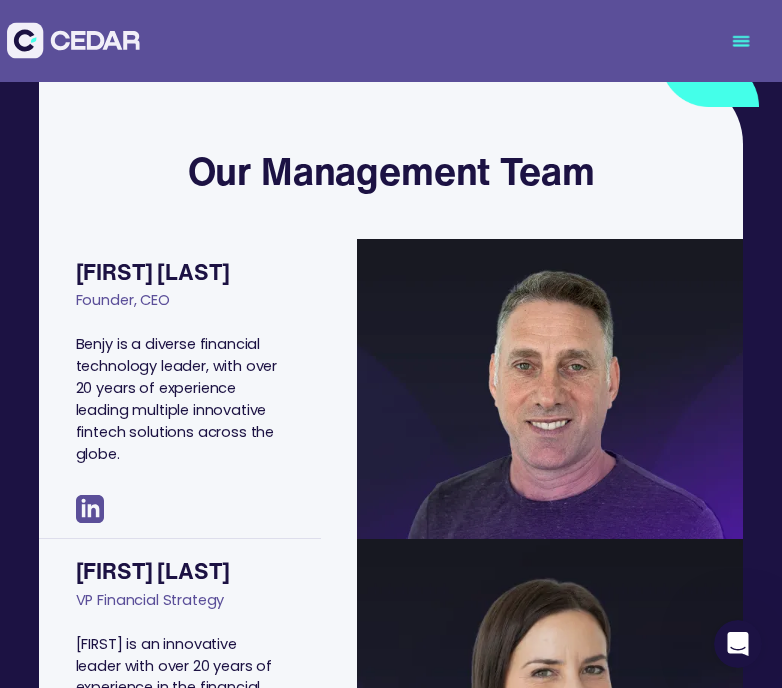 click at bounding box center (90, 509) 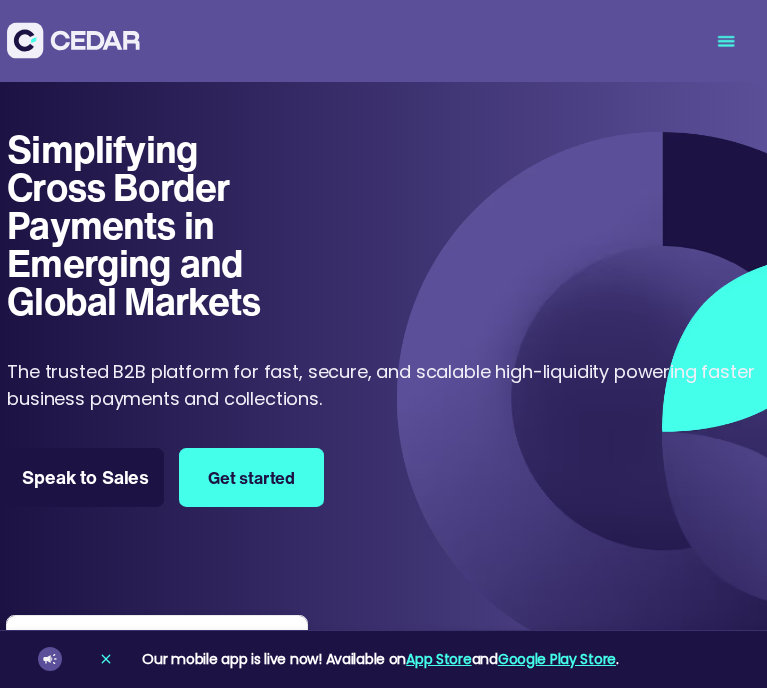 scroll, scrollTop: 1316, scrollLeft: 0, axis: vertical 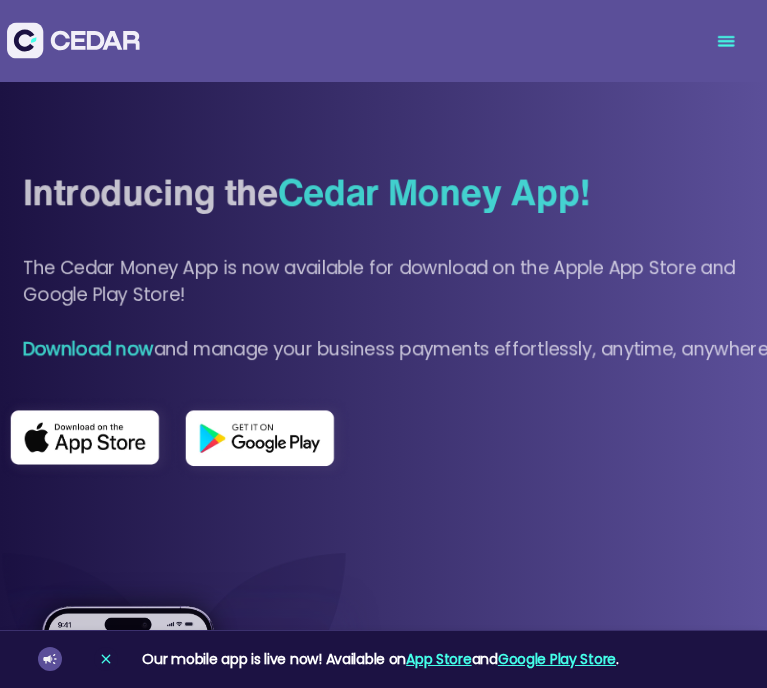 type on "******" 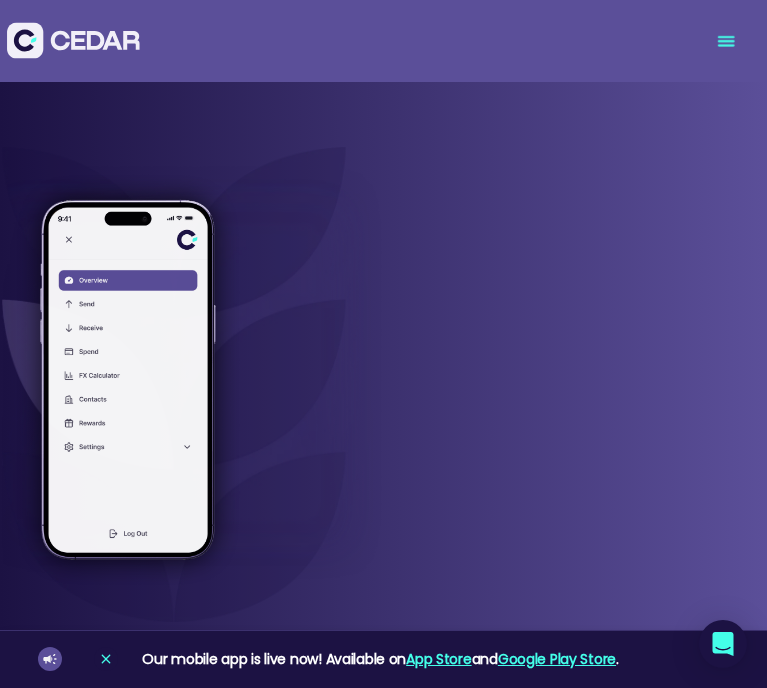 scroll, scrollTop: 1995, scrollLeft: 0, axis: vertical 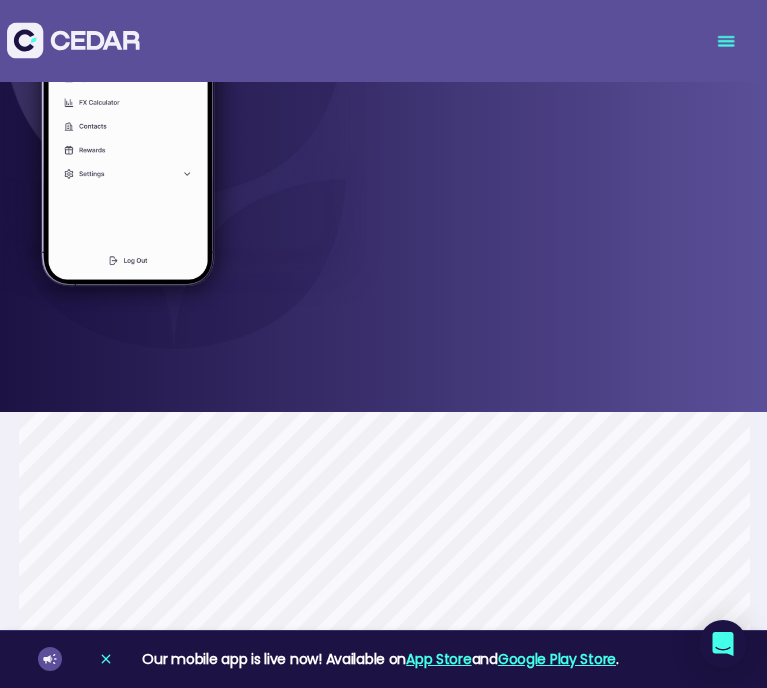 click 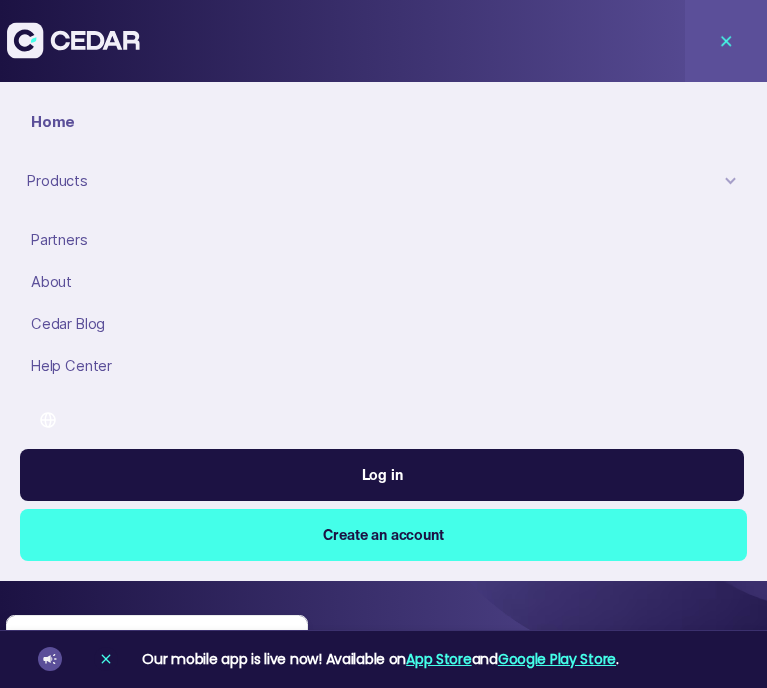 scroll, scrollTop: 0, scrollLeft: 0, axis: both 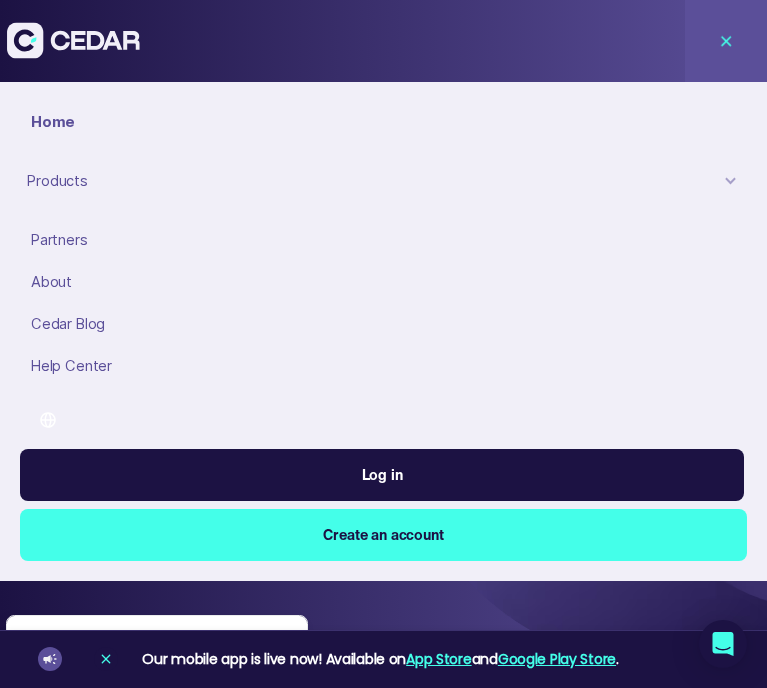 click on "About" at bounding box center [385, 283] 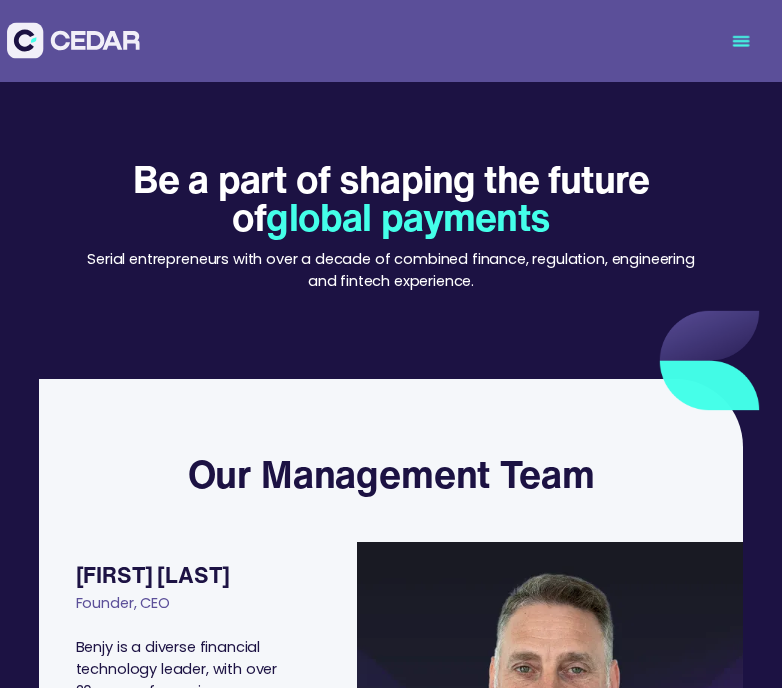 scroll, scrollTop: 588, scrollLeft: 0, axis: vertical 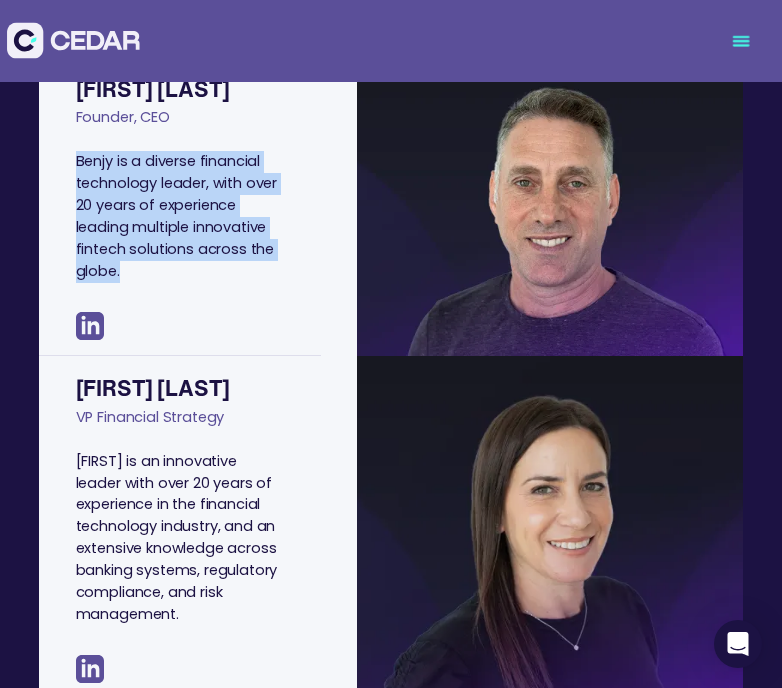 drag, startPoint x: 74, startPoint y: 151, endPoint x: 209, endPoint y: 253, distance: 169.20107 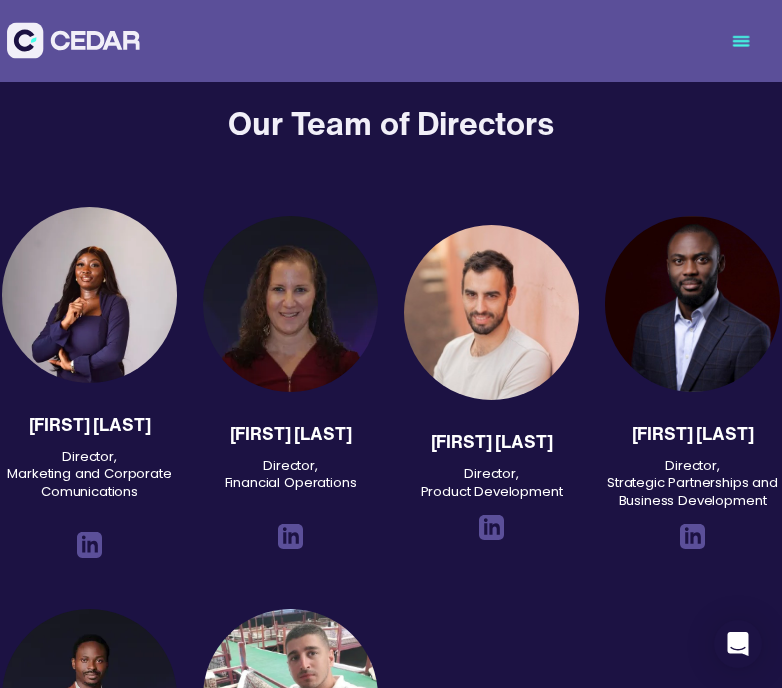 scroll, scrollTop: 1933, scrollLeft: 0, axis: vertical 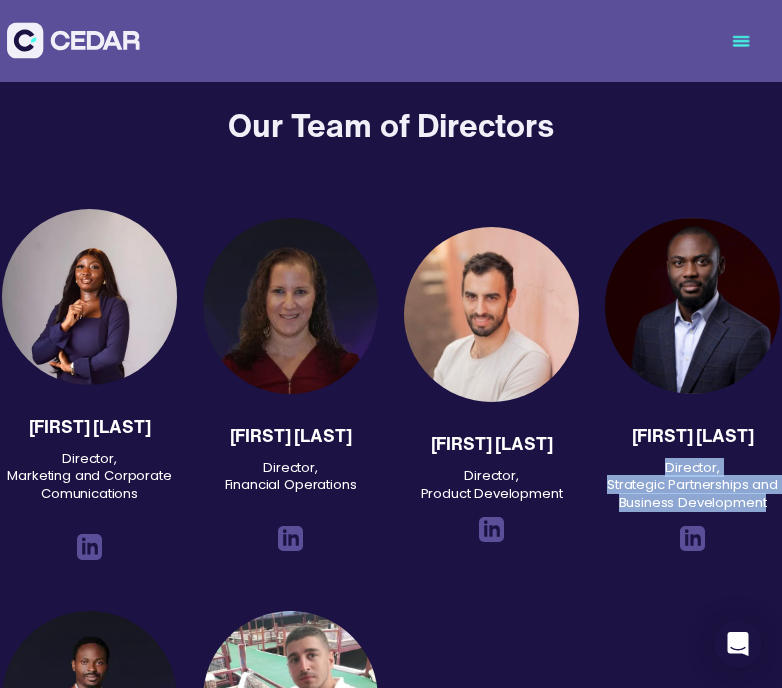 drag, startPoint x: 765, startPoint y: 439, endPoint x: 660, endPoint y: 407, distance: 109.76794 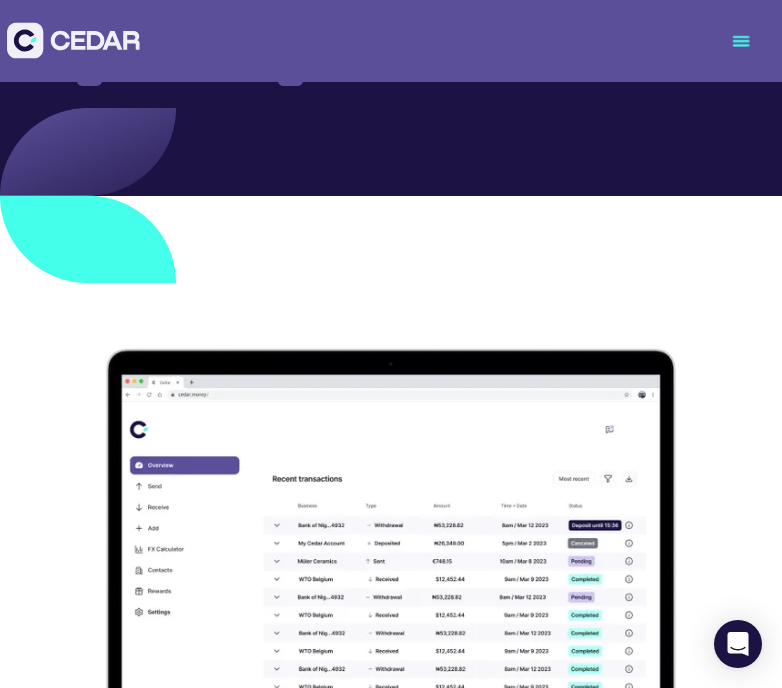 scroll, scrollTop: 2775, scrollLeft: 0, axis: vertical 